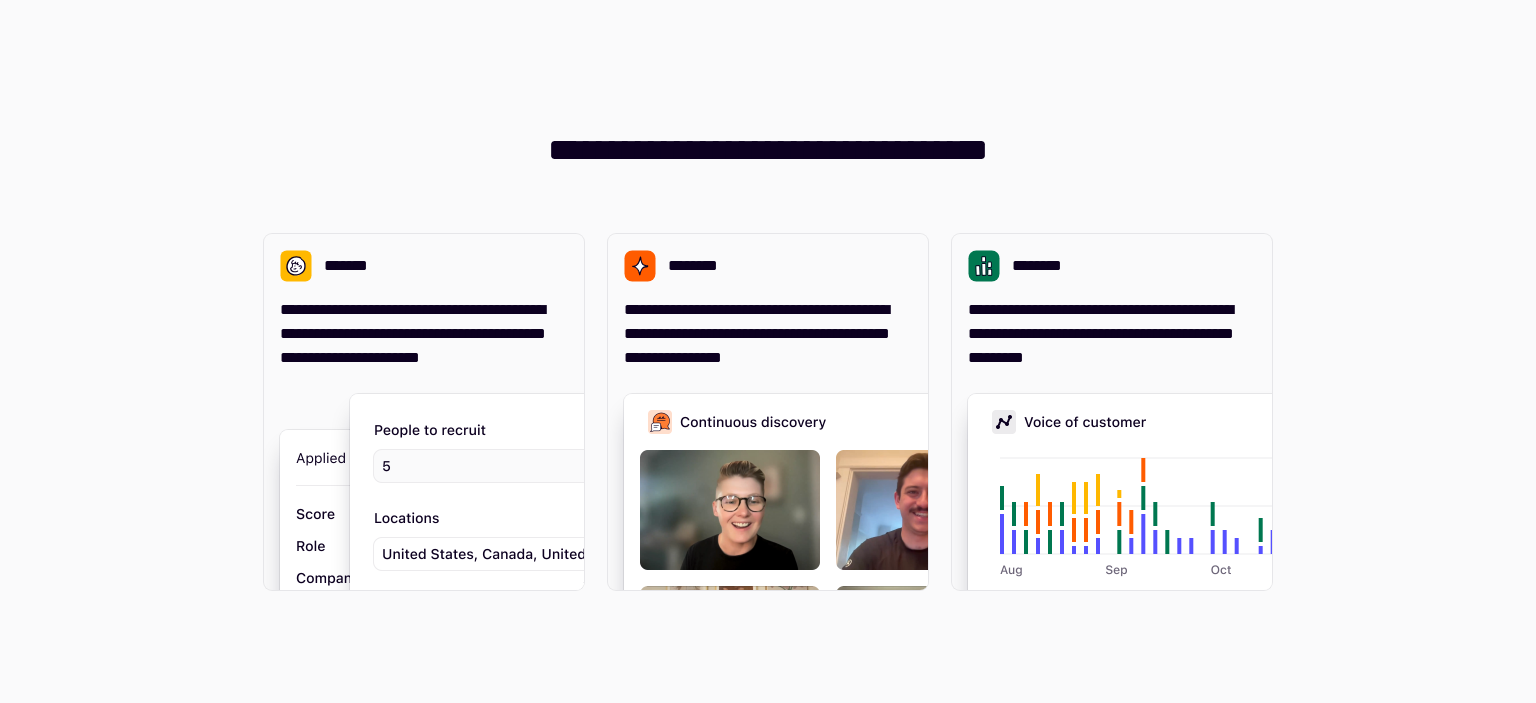 scroll, scrollTop: 0, scrollLeft: 0, axis: both 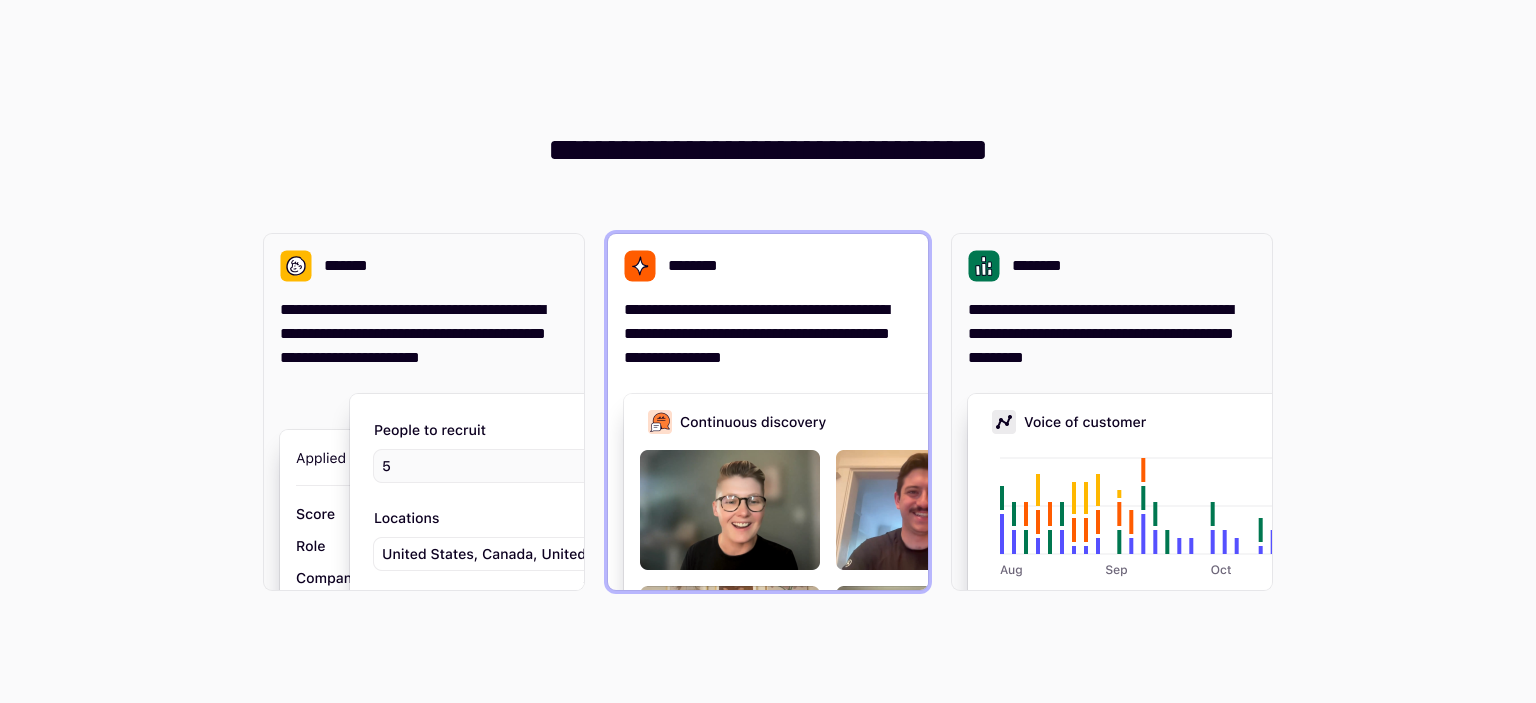 click on "**********" at bounding box center [768, 334] 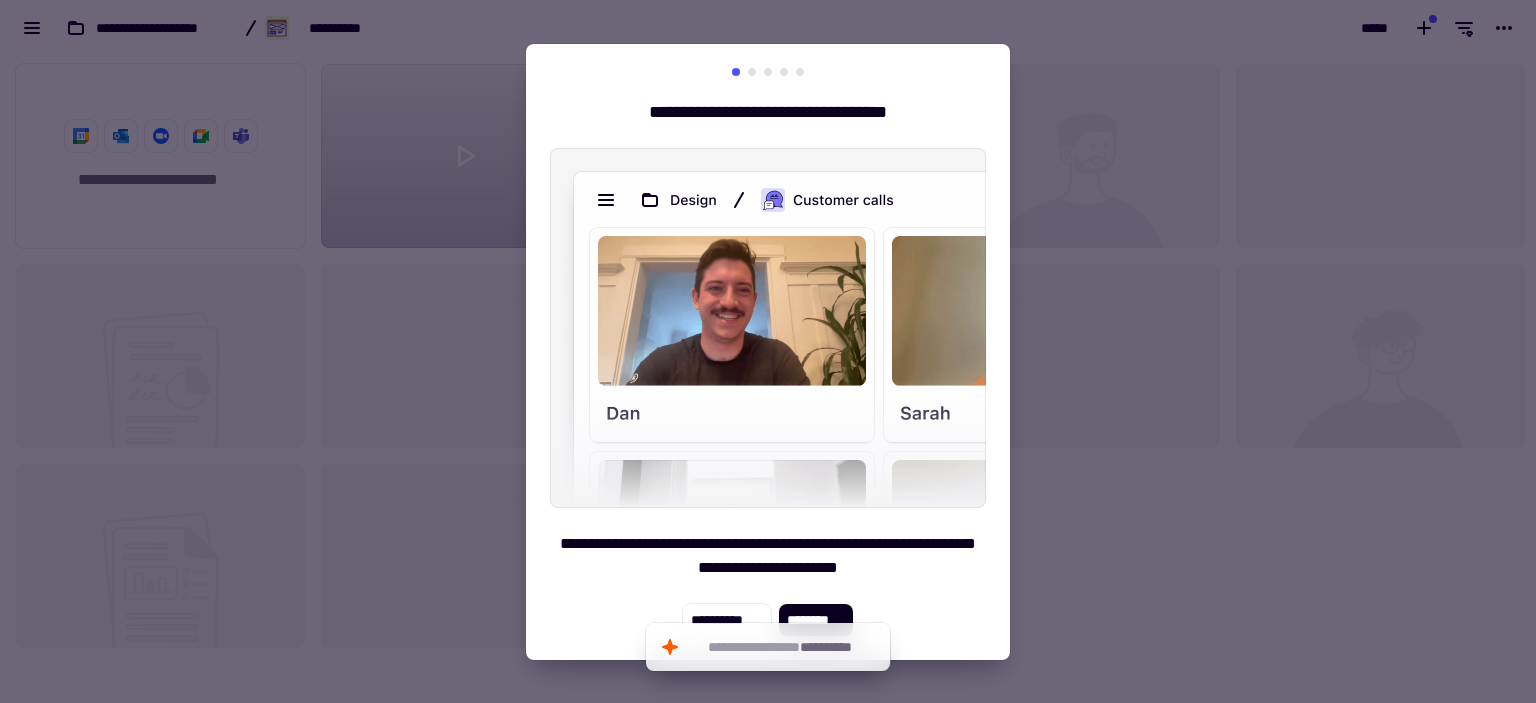 scroll, scrollTop: 632, scrollLeft: 1520, axis: both 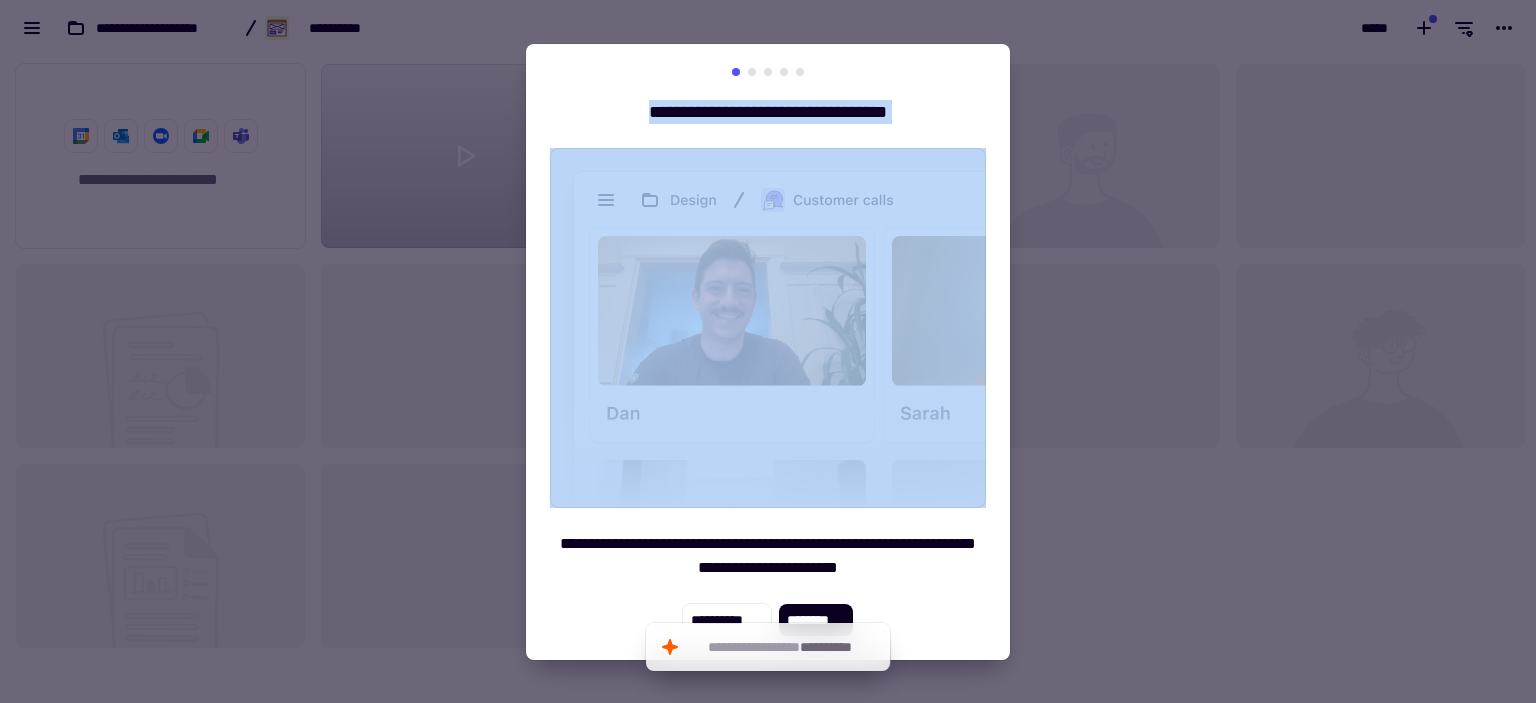 drag, startPoint x: 636, startPoint y: 108, endPoint x: 968, endPoint y: 107, distance: 332.0015 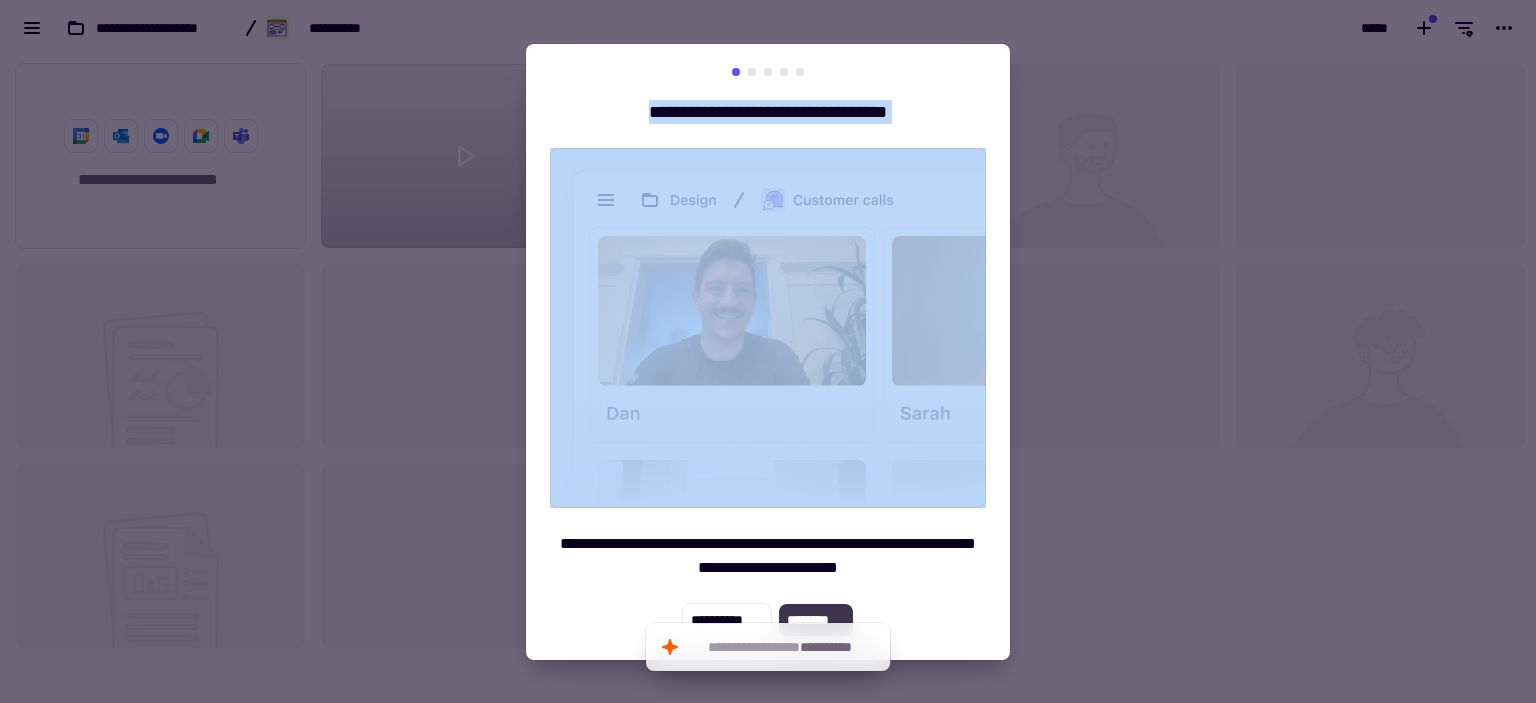 click on "********" 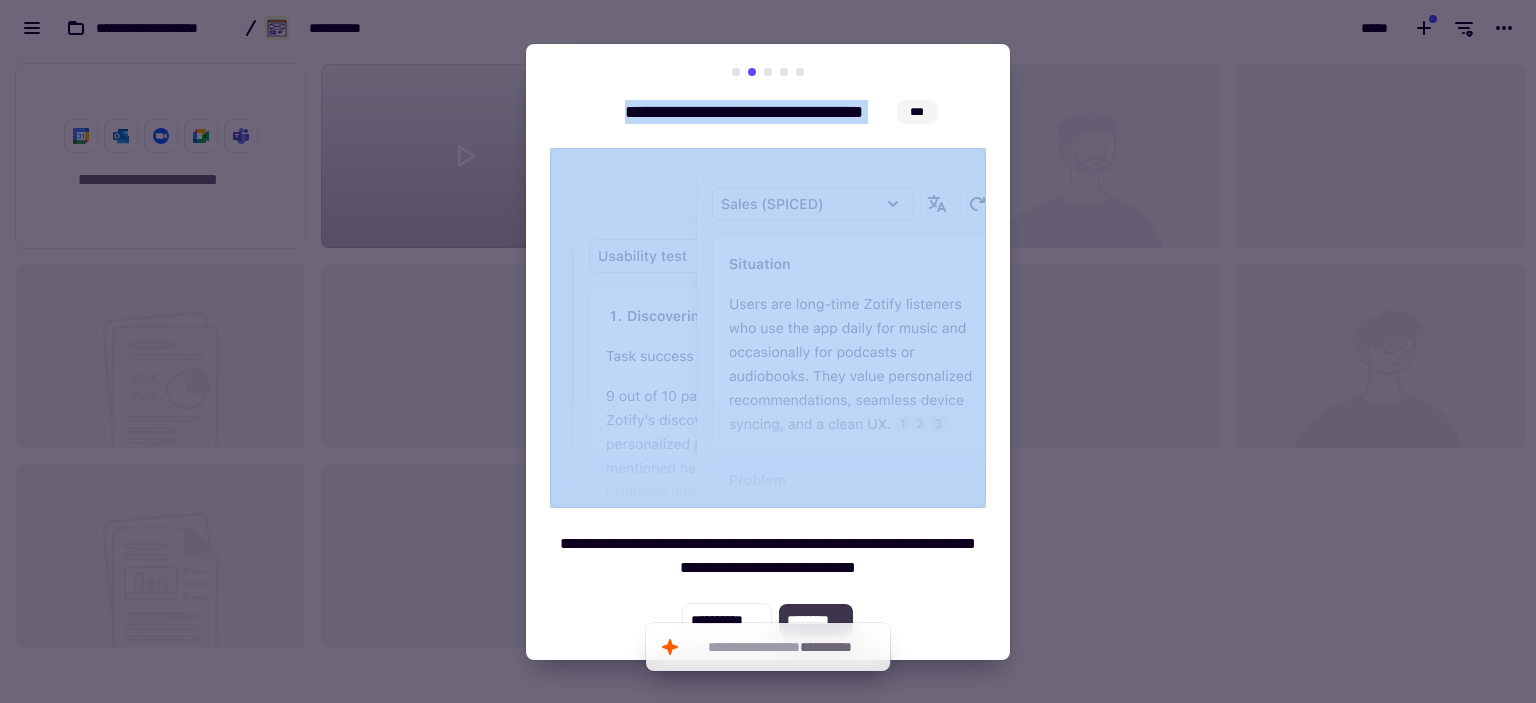 click on "********" 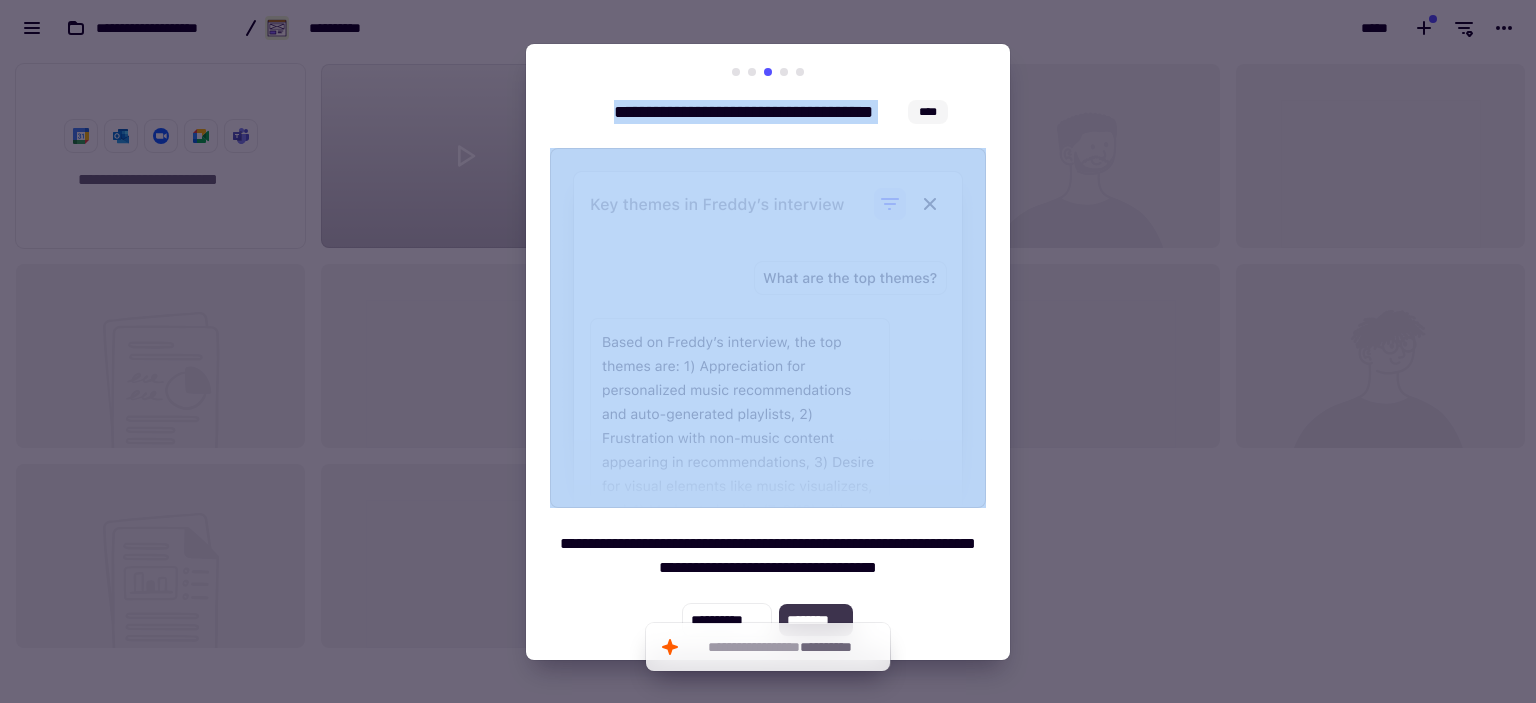 click on "********" 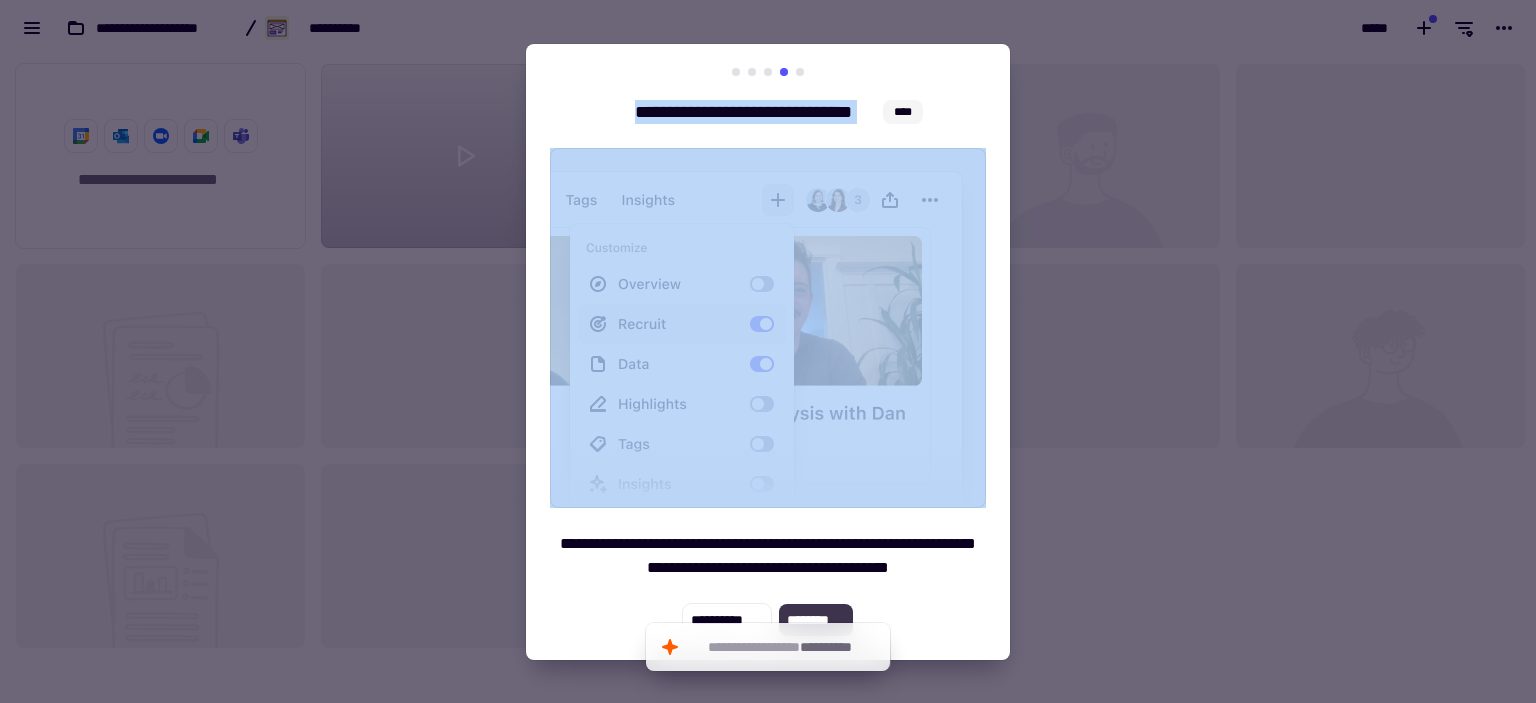 click on "********" 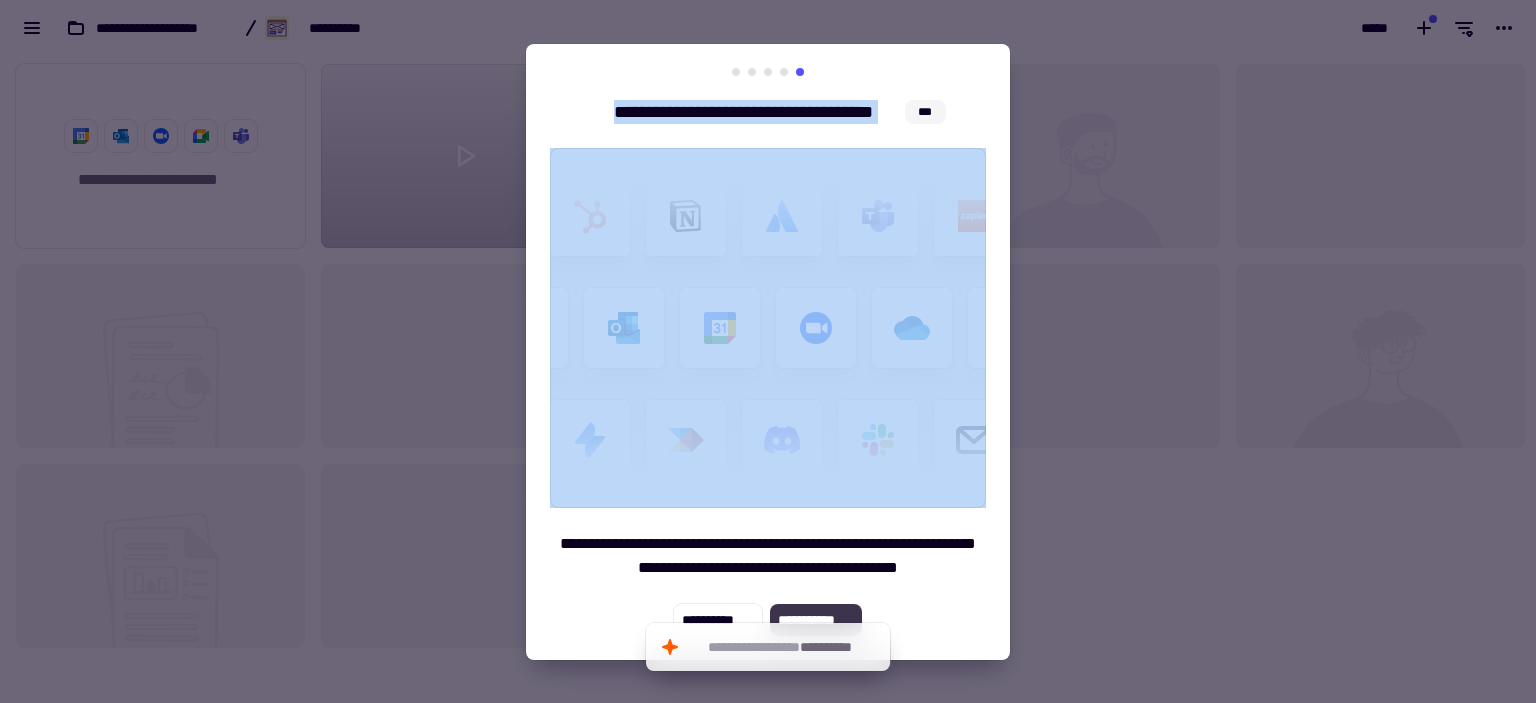 click on "**********" 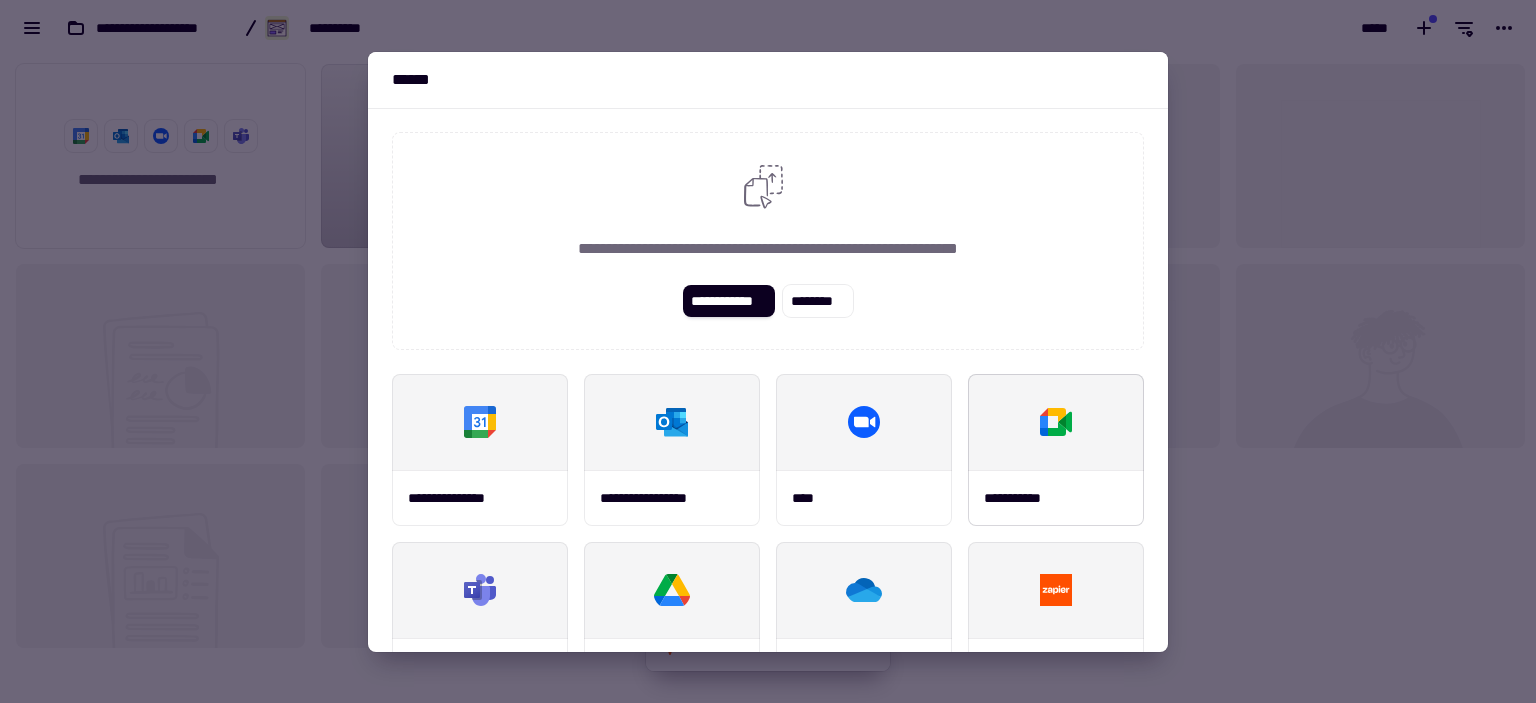 click on "**********" at bounding box center (1056, 498) 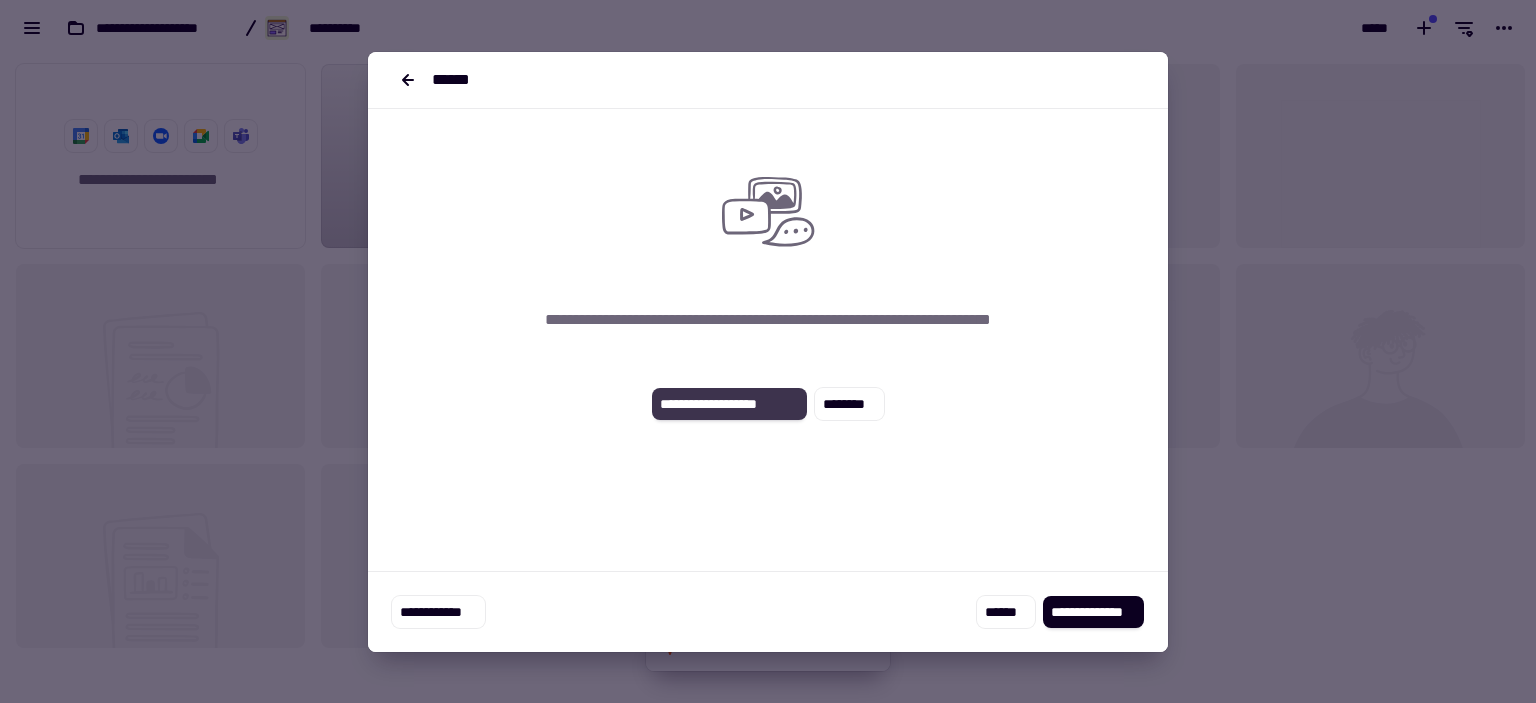 click on "**********" 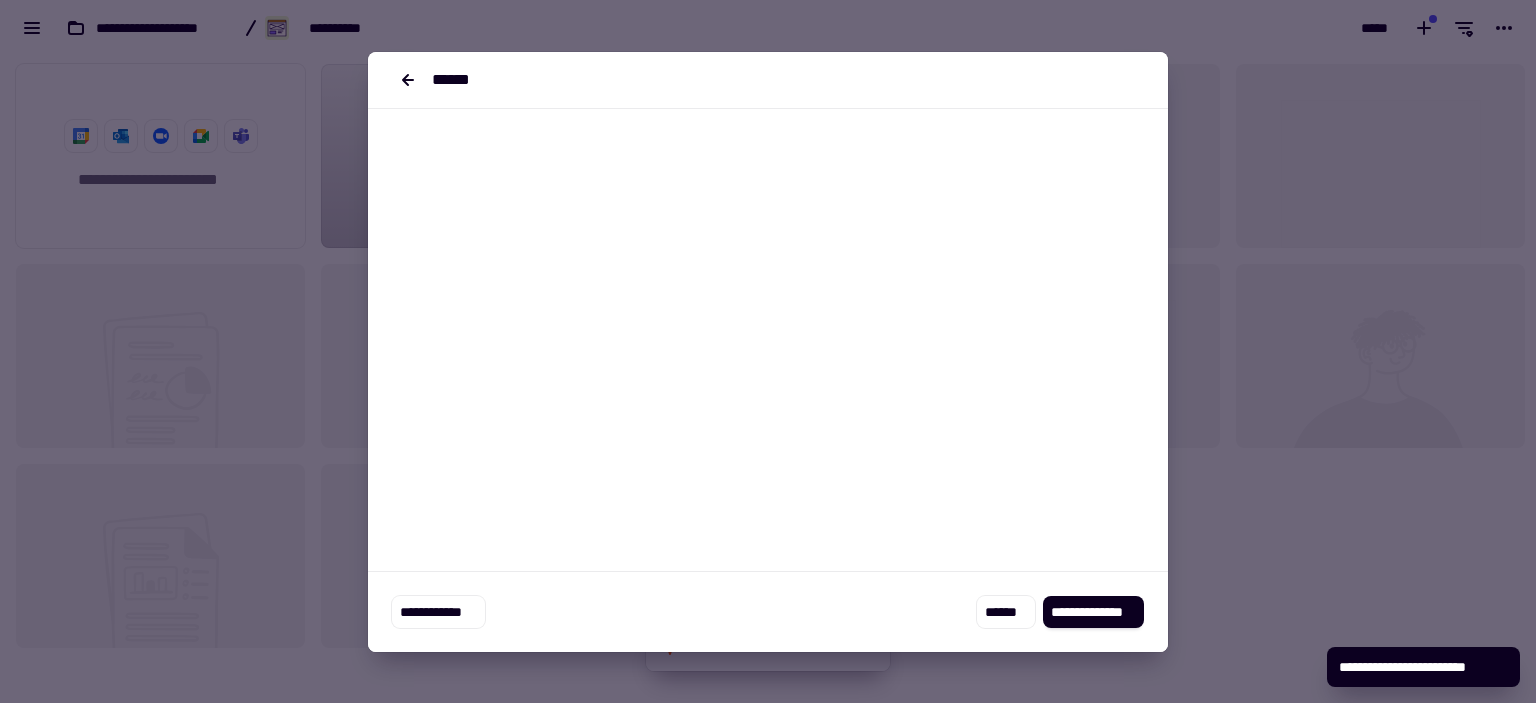 click at bounding box center (768, 408) 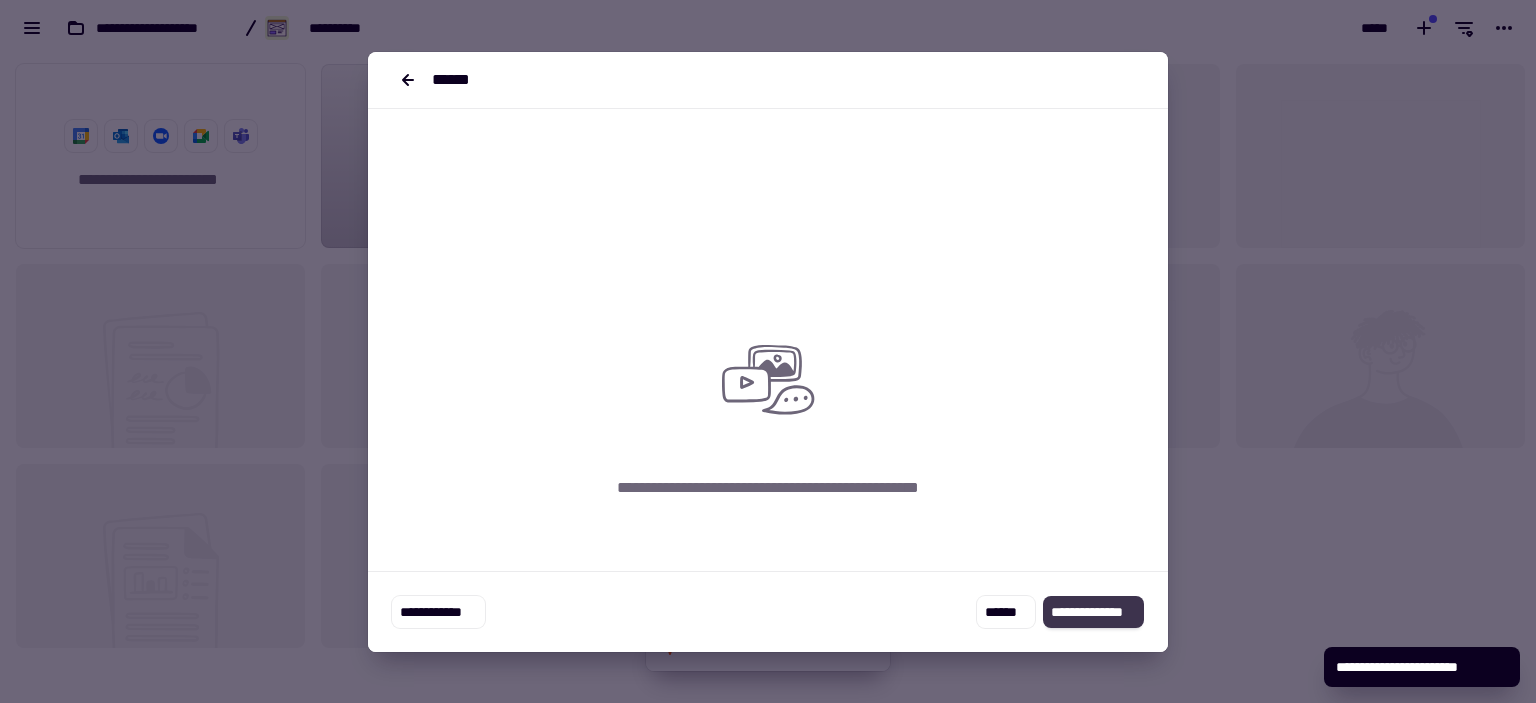 click on "**********" 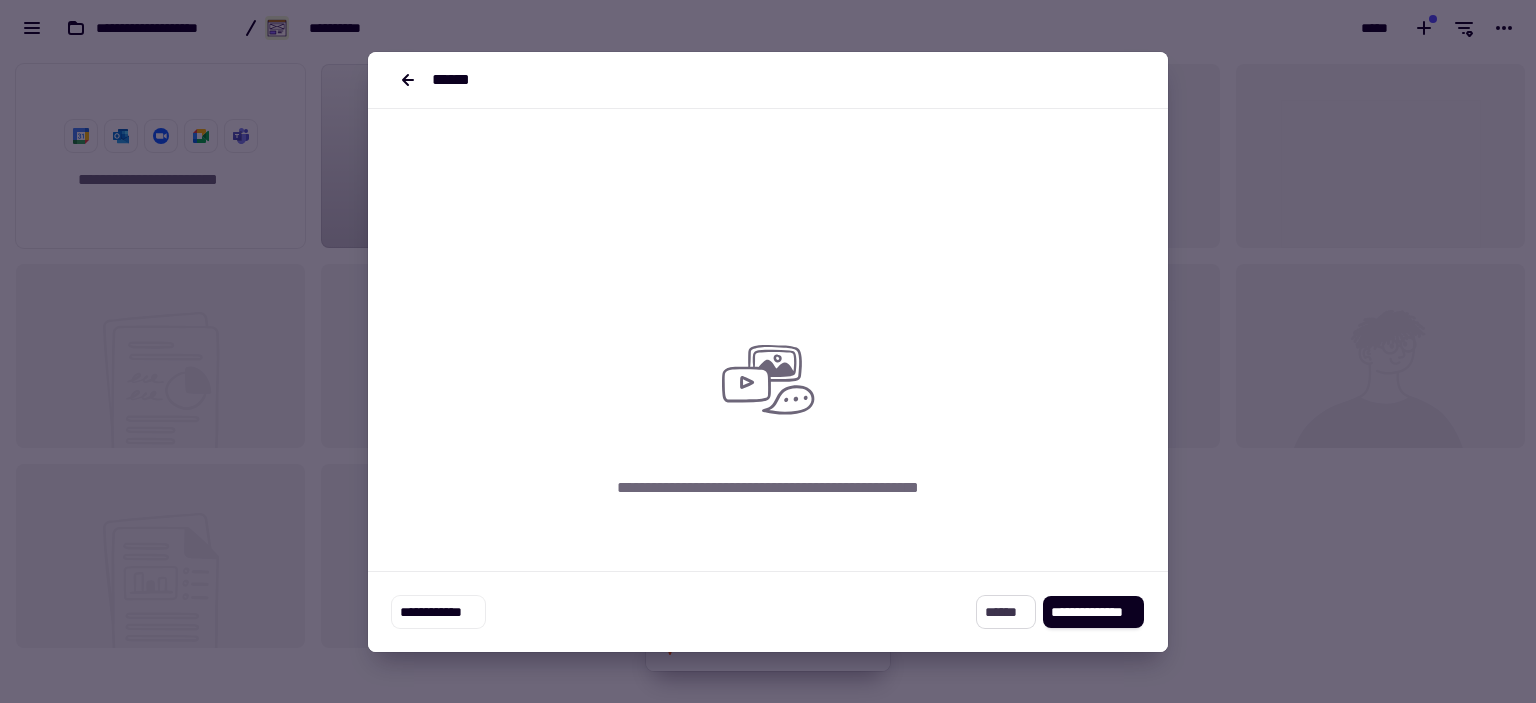 click on "******" 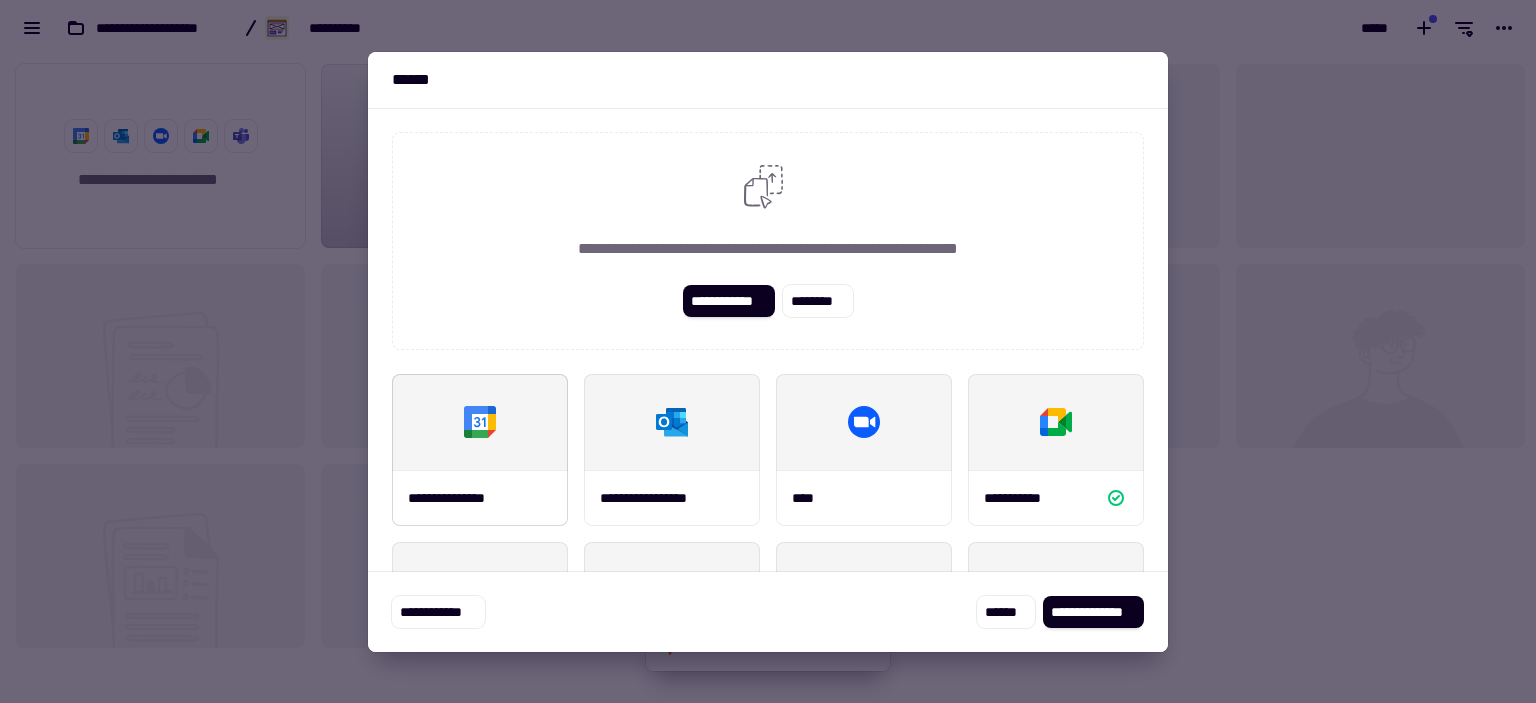 click at bounding box center [480, 422] 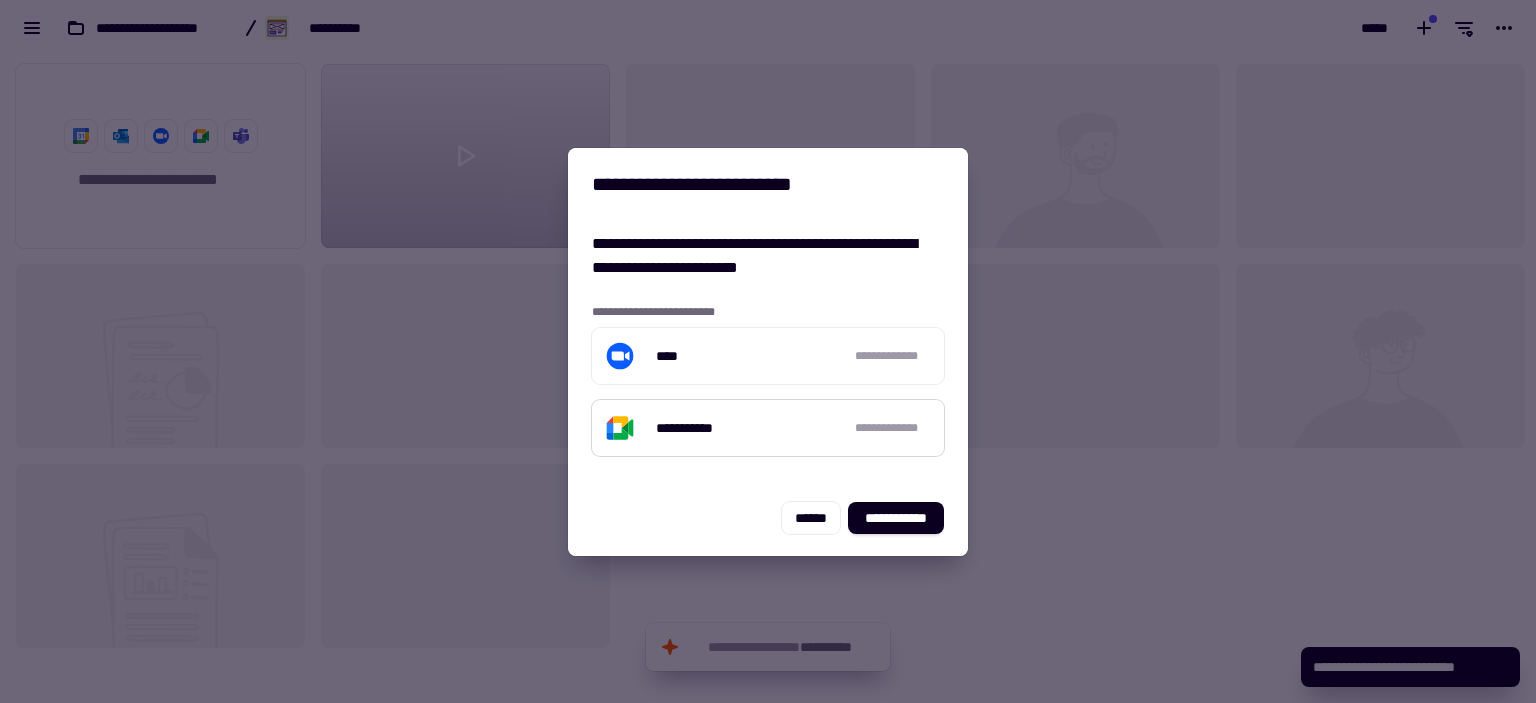 click on "**********" at bounding box center [768, 428] 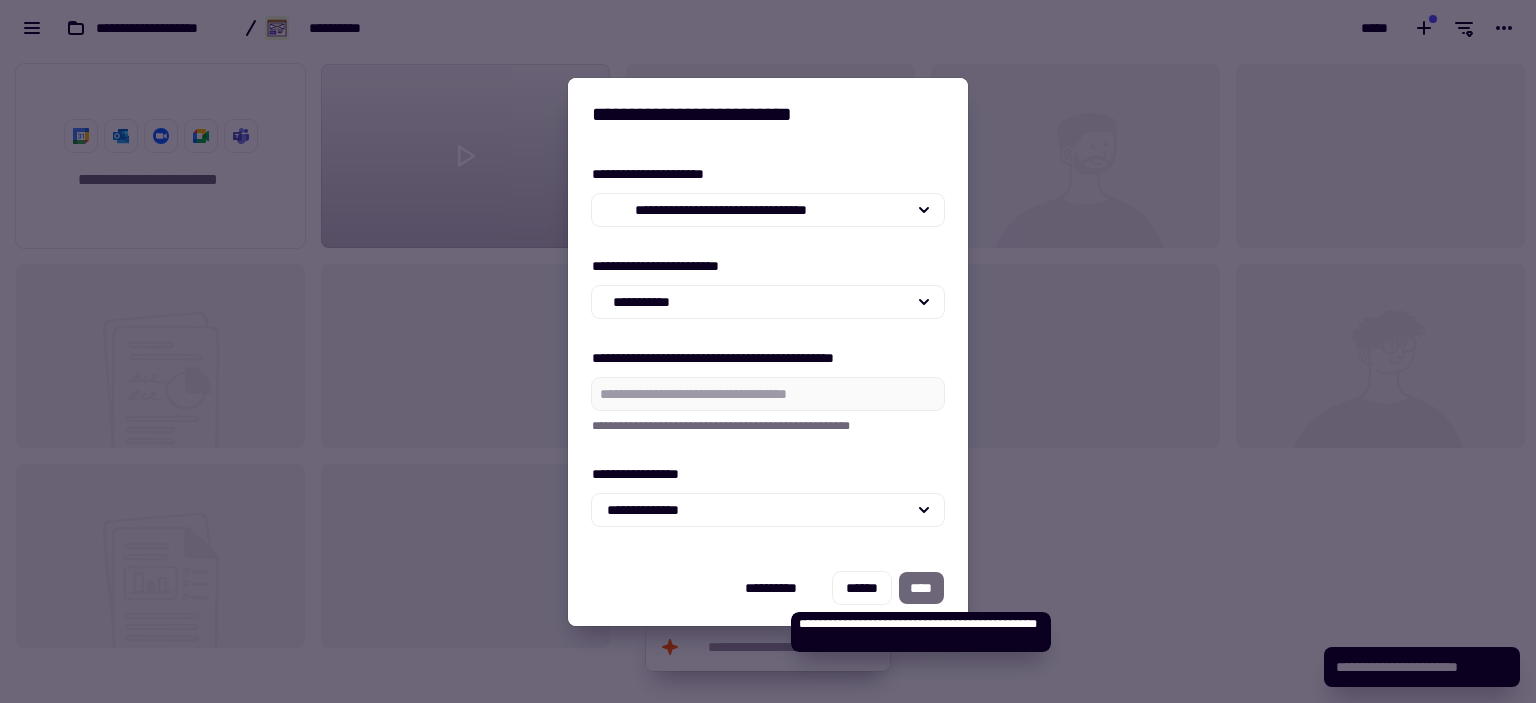 click on "****" 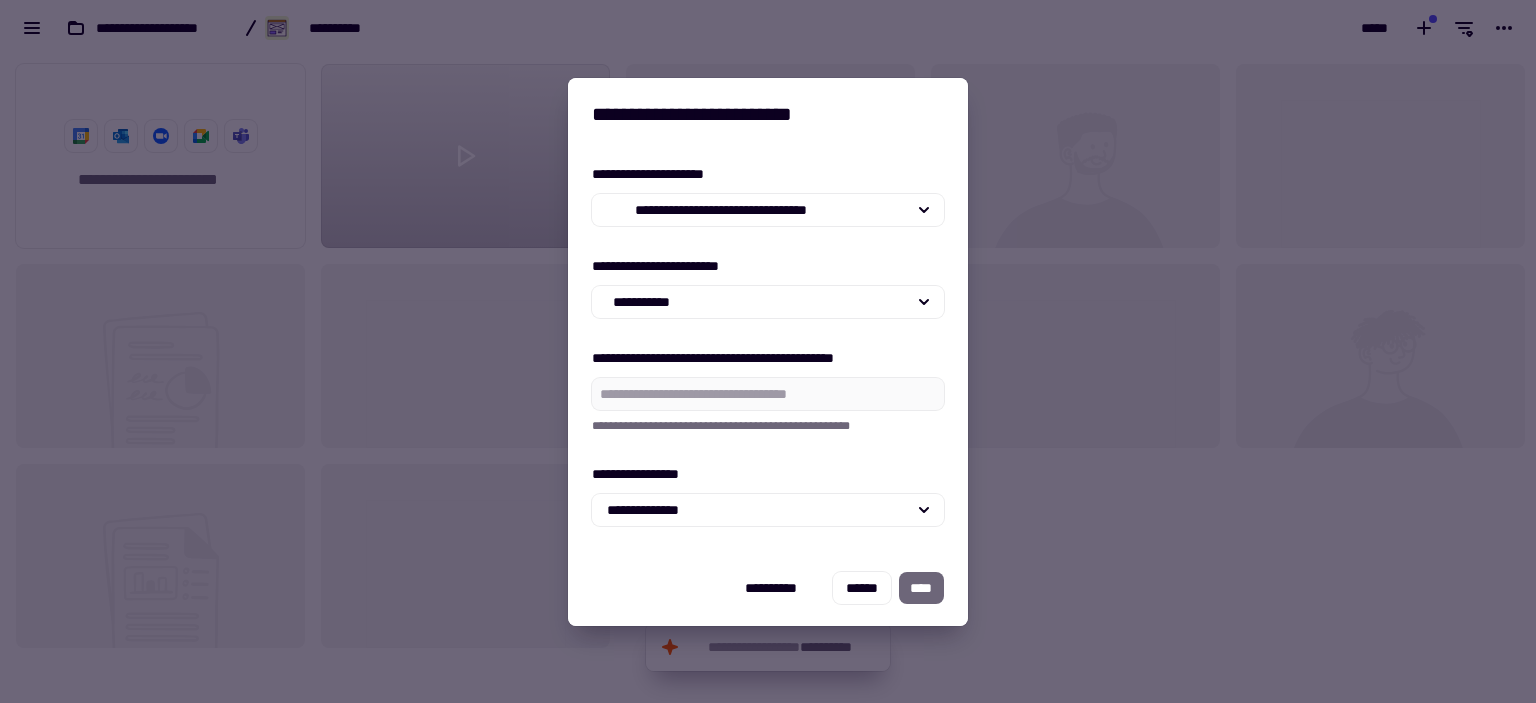 click on "****" 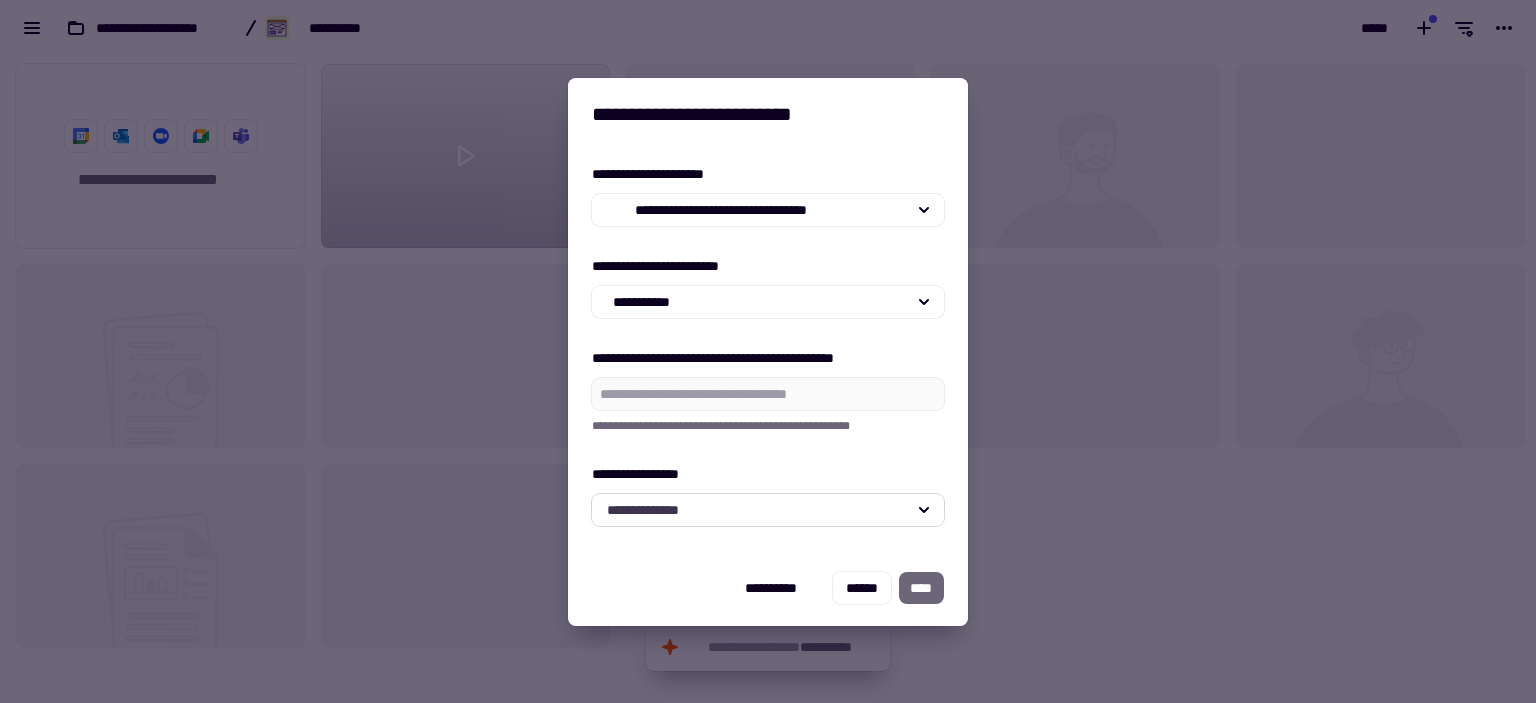 click on "**********" 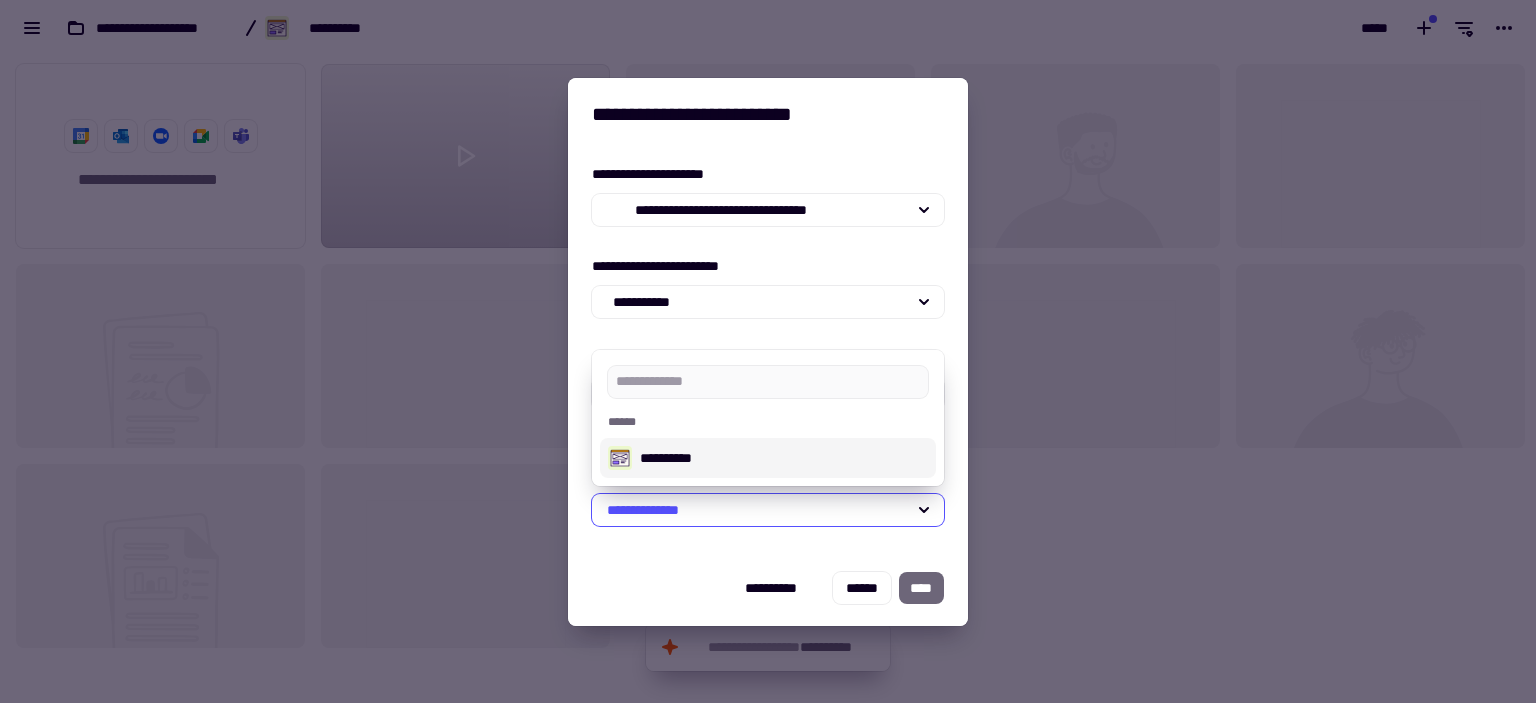 click on "**********" at bounding box center [784, 458] 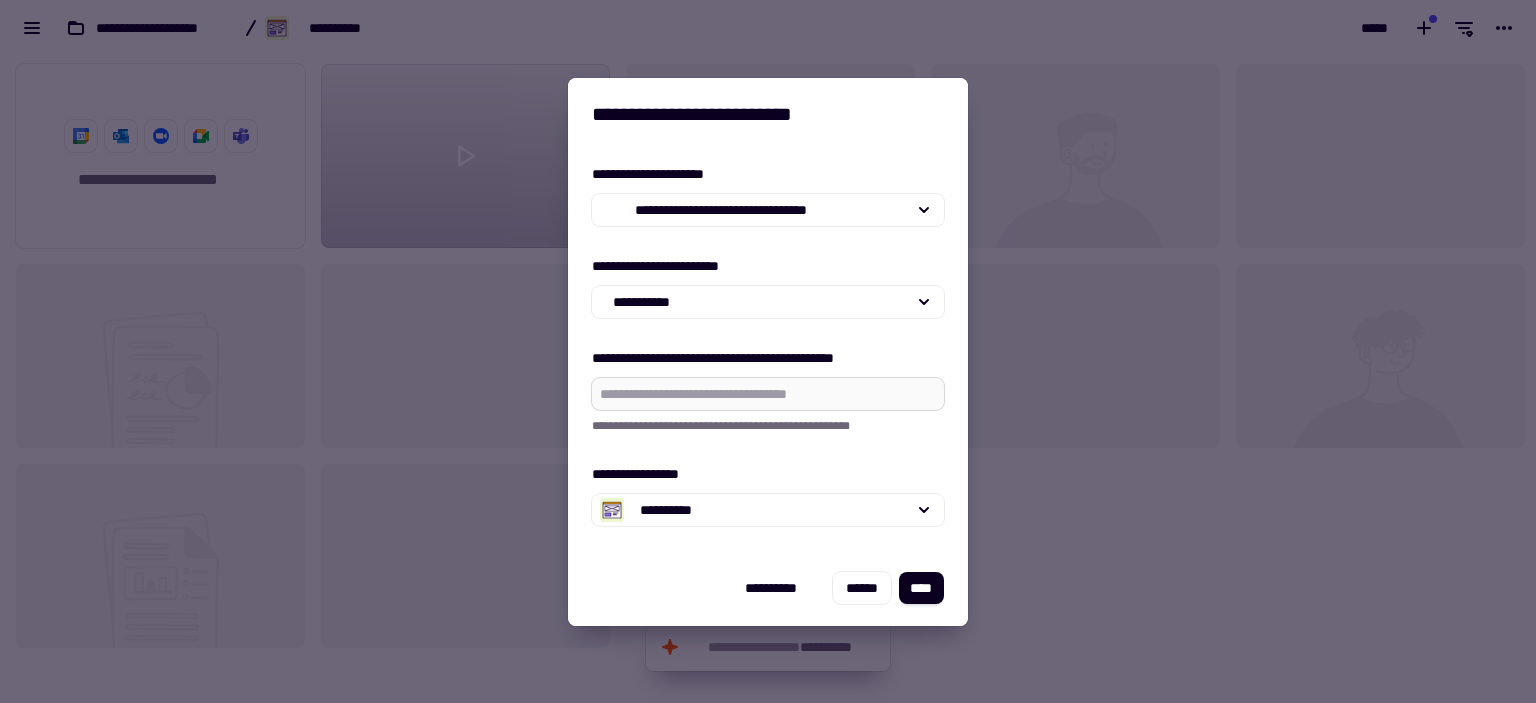 click on "**********" at bounding box center (768, 394) 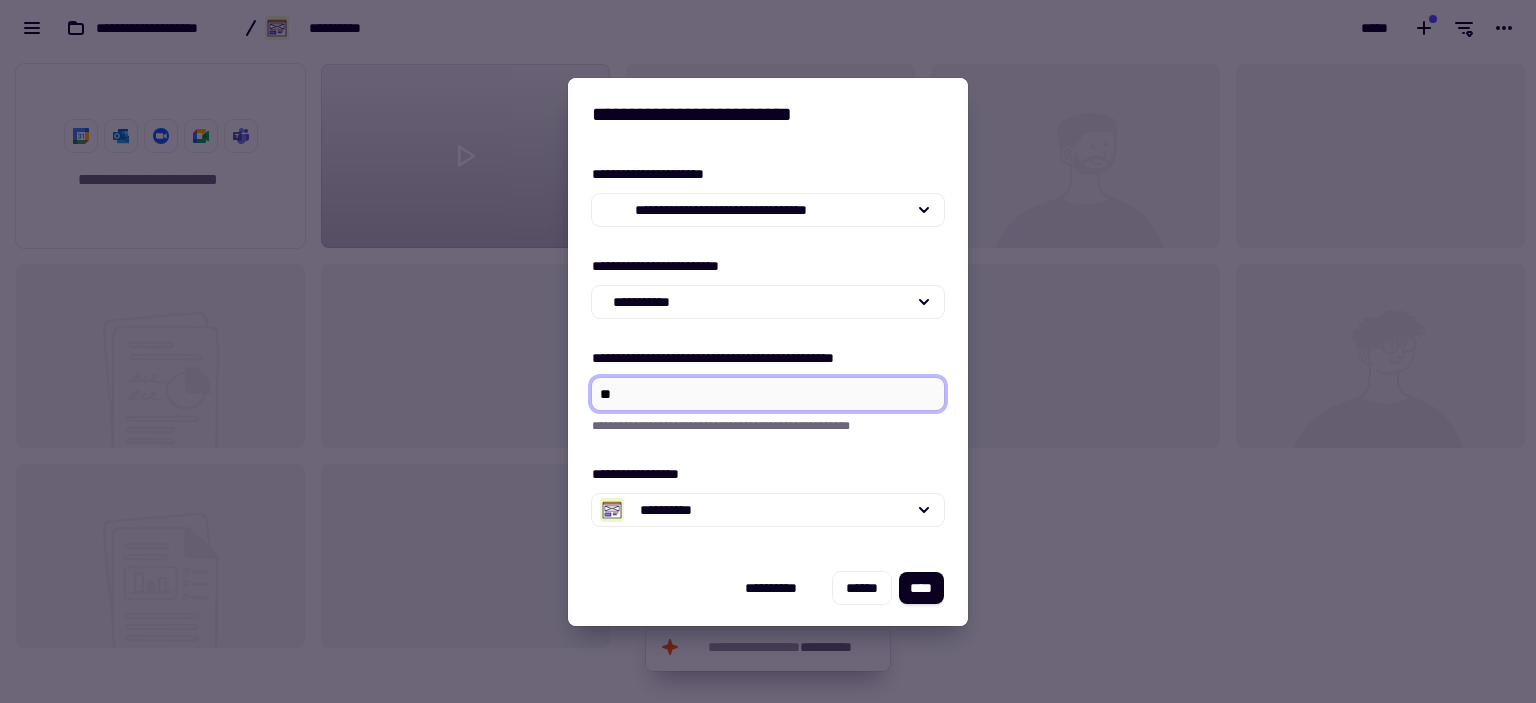type on "*" 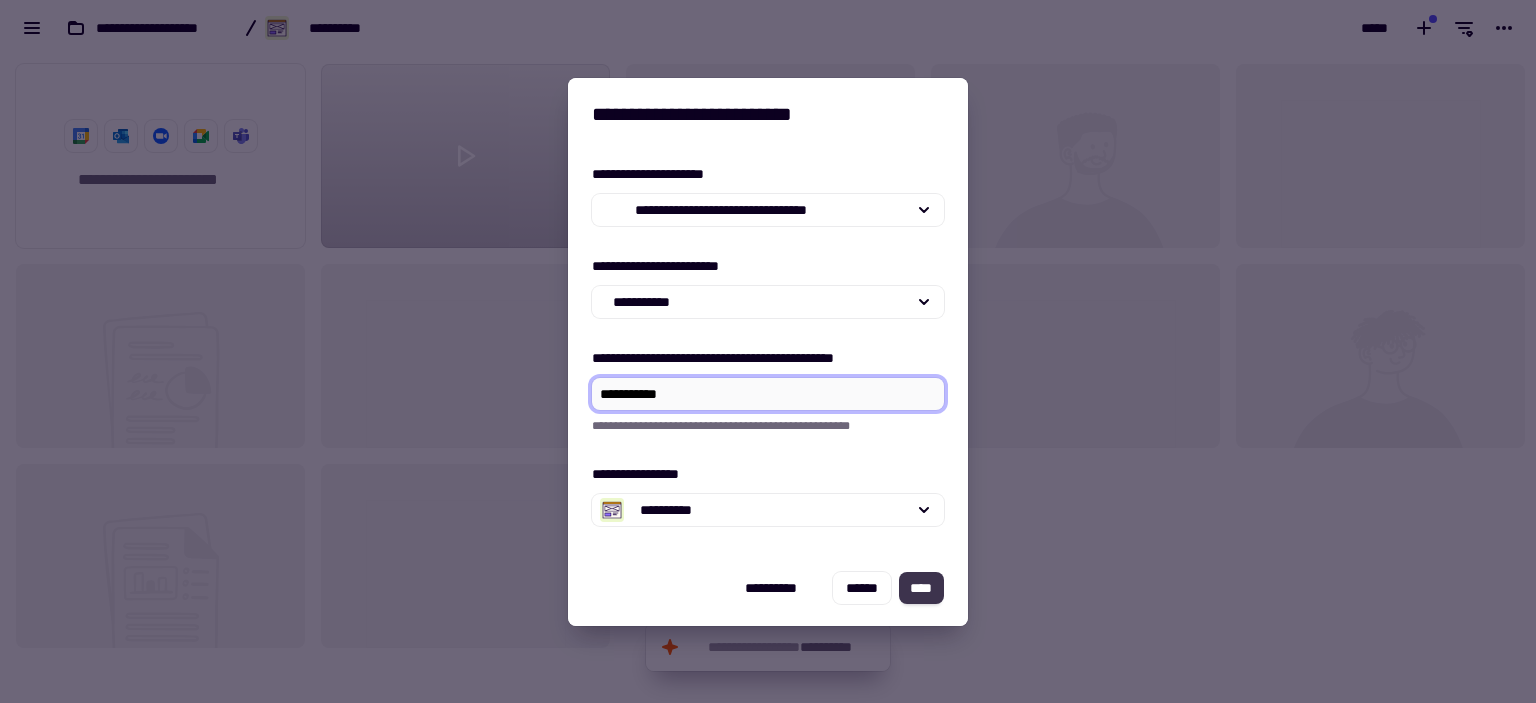 type on "**********" 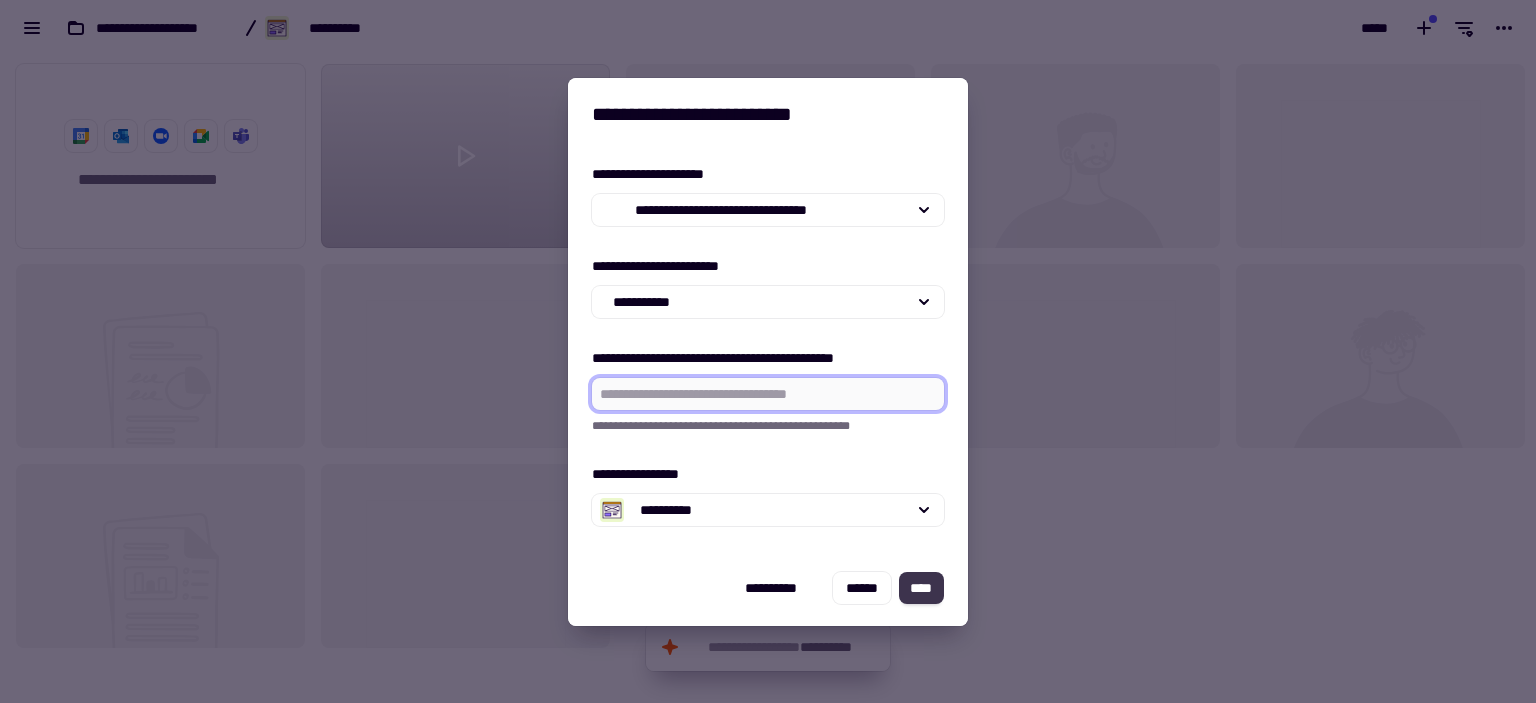 click on "****" 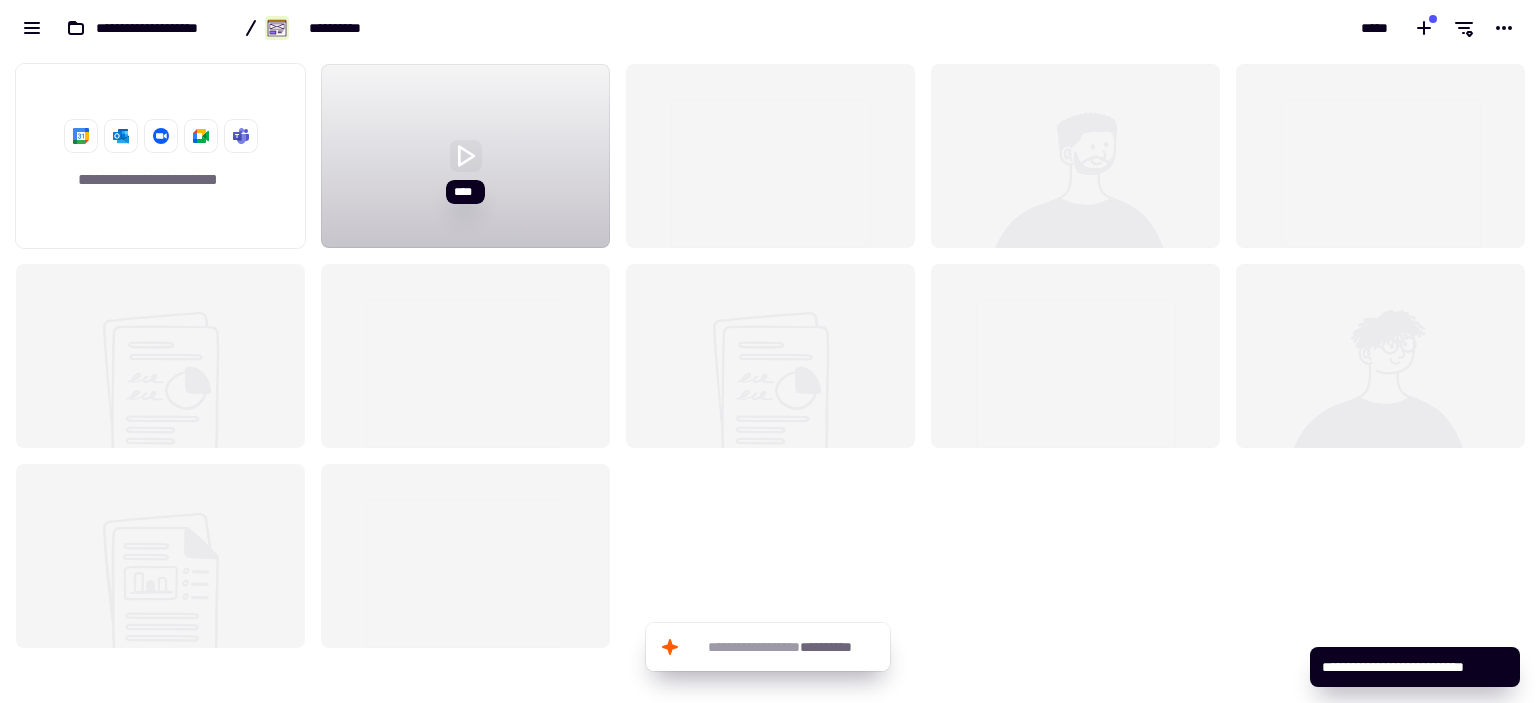 click 